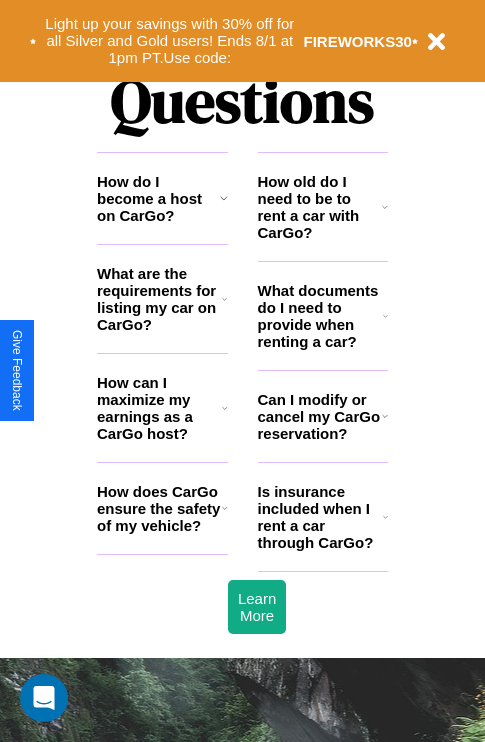 scroll, scrollTop: 2423, scrollLeft: 0, axis: vertical 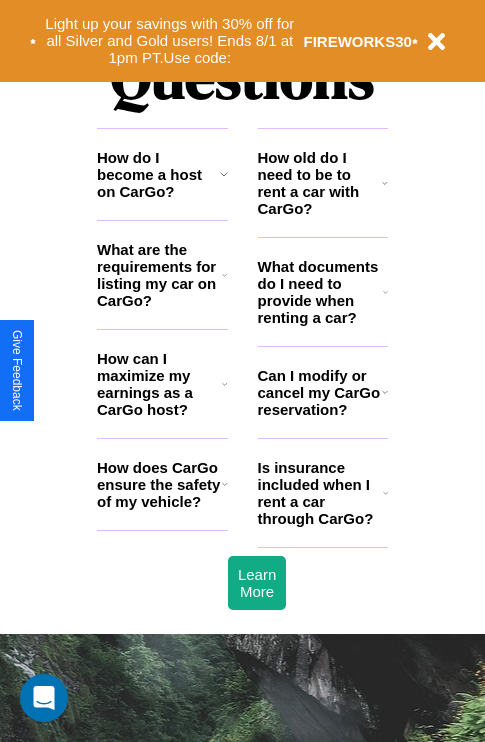 click on "How can I maximize my earnings as a CarGo host?" at bounding box center (159, 384) 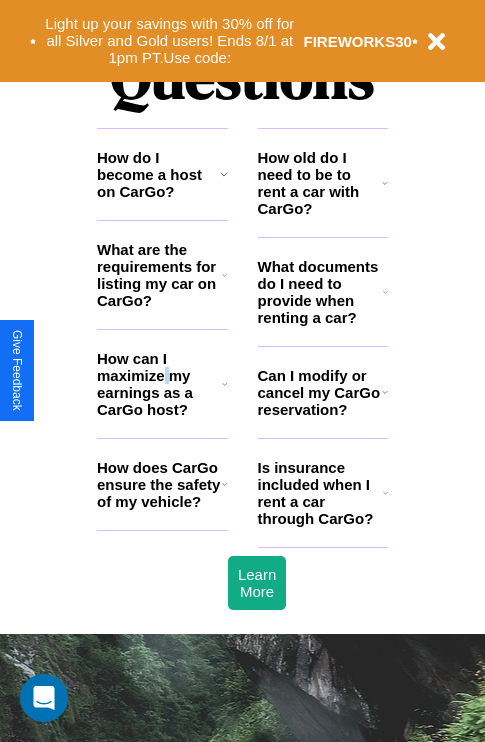 click on "How can I maximize my earnings as a CarGo host?" at bounding box center (159, 384) 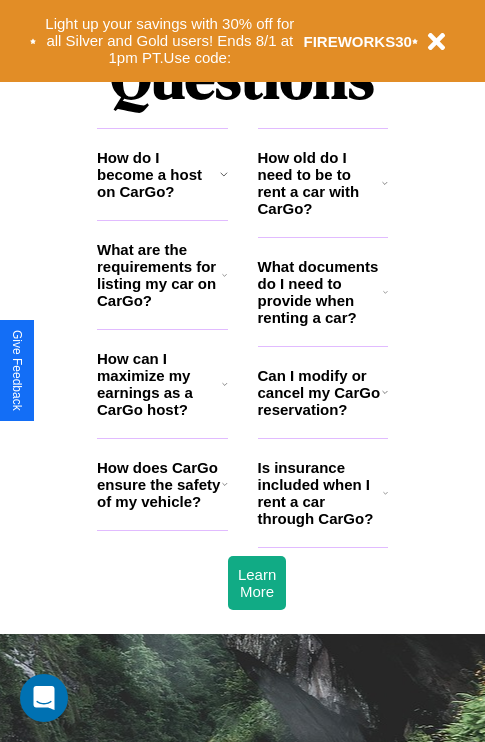 click on "What are the requirements for listing my car on CarGo?" at bounding box center (159, 275) 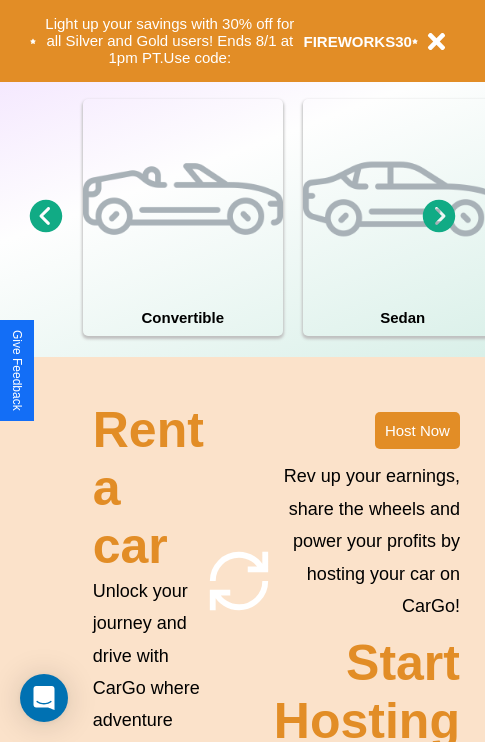 scroll, scrollTop: 0, scrollLeft: 0, axis: both 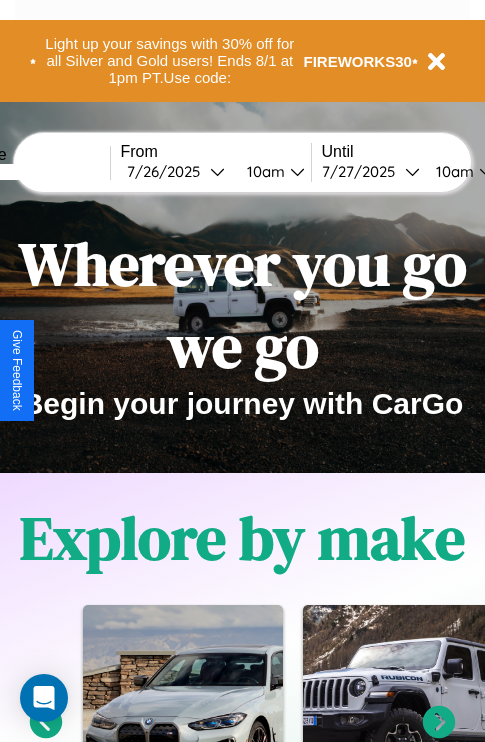 click at bounding box center [35, 172] 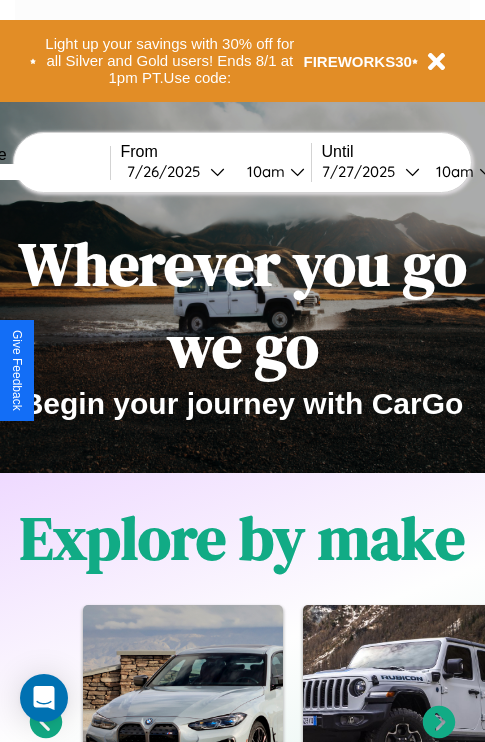 type on "*****" 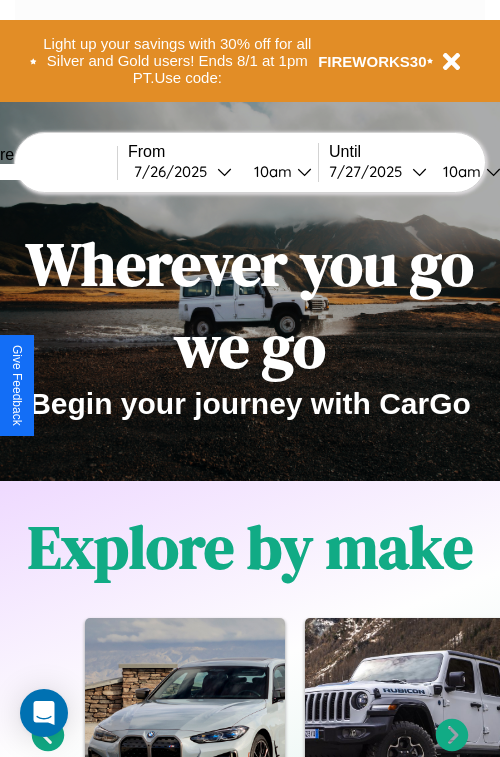 select on "*" 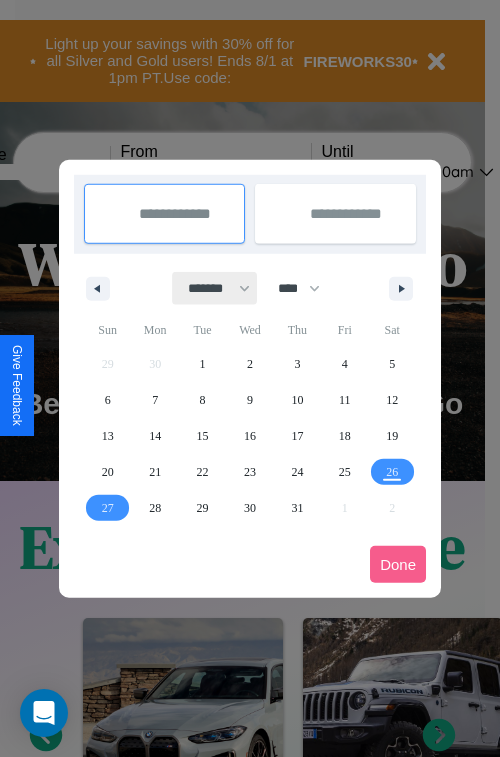click on "******* ******** ***** ***** *** **** **** ****** ********* ******* ******** ********" at bounding box center (215, 288) 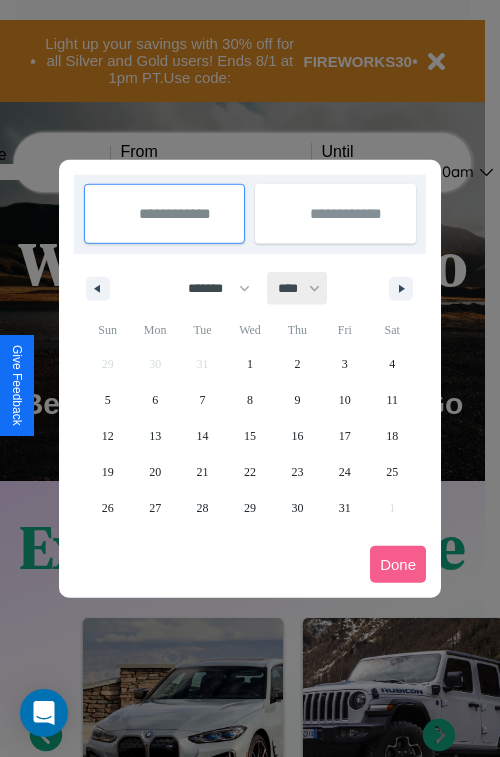 click on "**** **** **** **** **** **** **** **** **** **** **** **** **** **** **** **** **** **** **** **** **** **** **** **** **** **** **** **** **** **** **** **** **** **** **** **** **** **** **** **** **** **** **** **** **** **** **** **** **** **** **** **** **** **** **** **** **** **** **** **** **** **** **** **** **** **** **** **** **** **** **** **** **** **** **** **** **** **** **** **** **** **** **** **** **** **** **** **** **** **** **** **** **** **** **** **** **** **** **** **** **** **** **** **** **** **** **** **** **** **** **** **** **** **** **** **** **** **** **** **** ****" at bounding box center (298, 288) 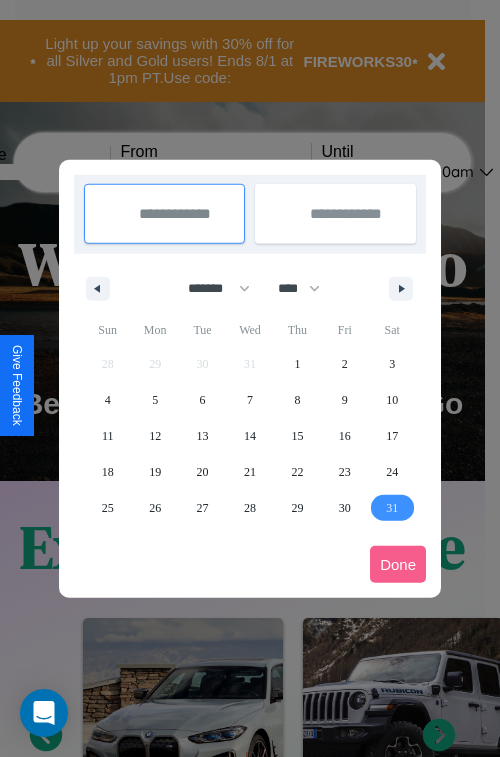click on "31" at bounding box center [392, 508] 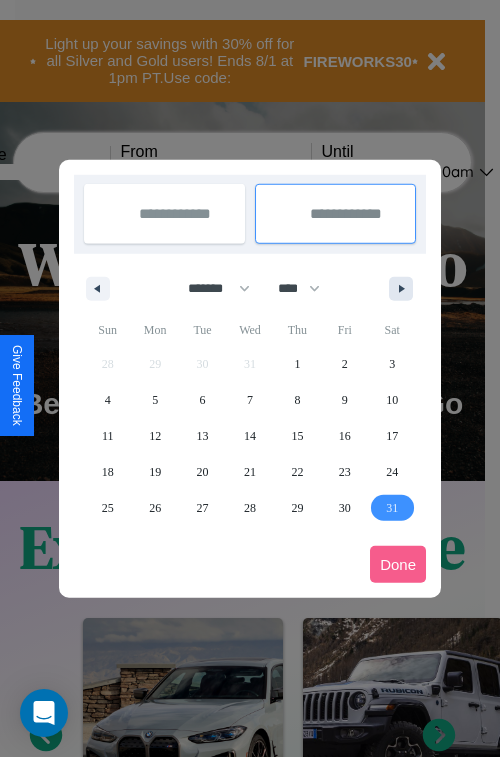 click at bounding box center [405, 289] 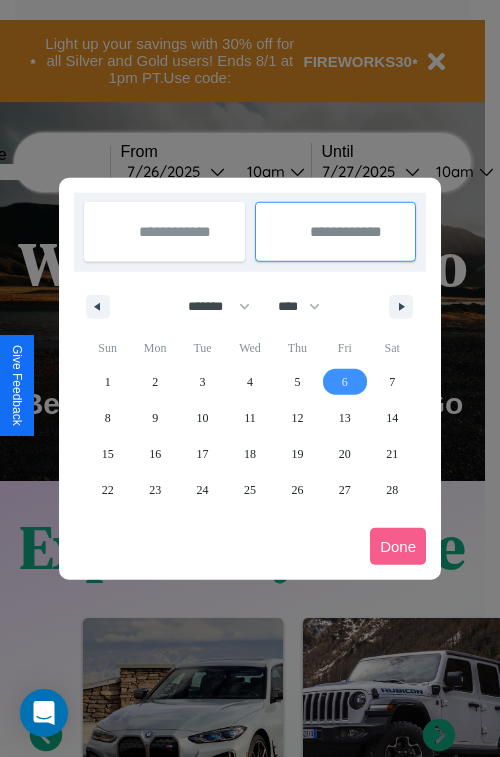 click on "6" at bounding box center [345, 382] 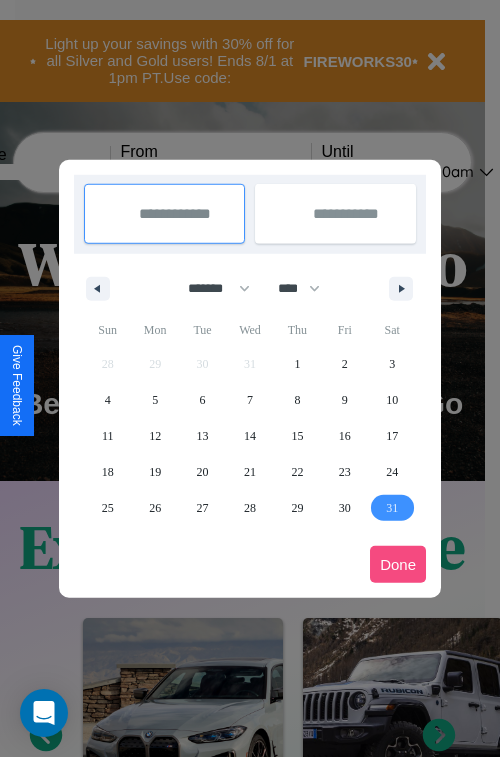 click on "Done" at bounding box center (398, 564) 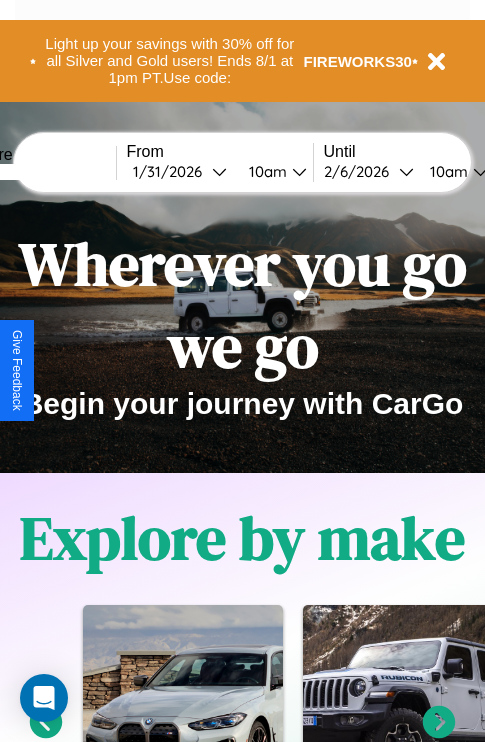 scroll, scrollTop: 0, scrollLeft: 70, axis: horizontal 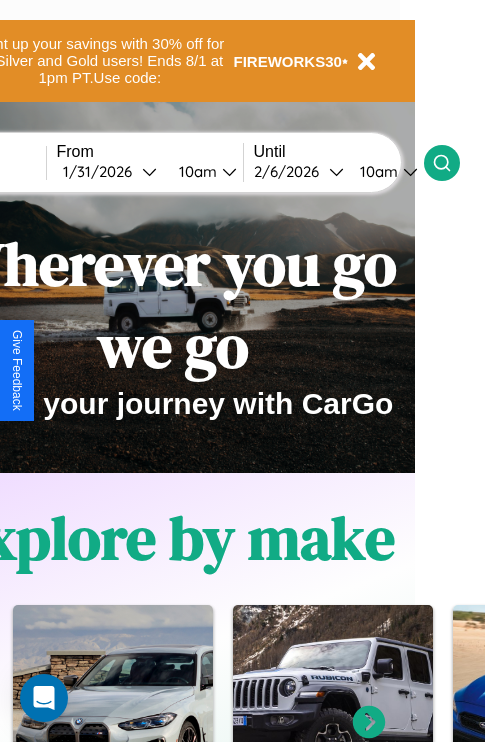 click 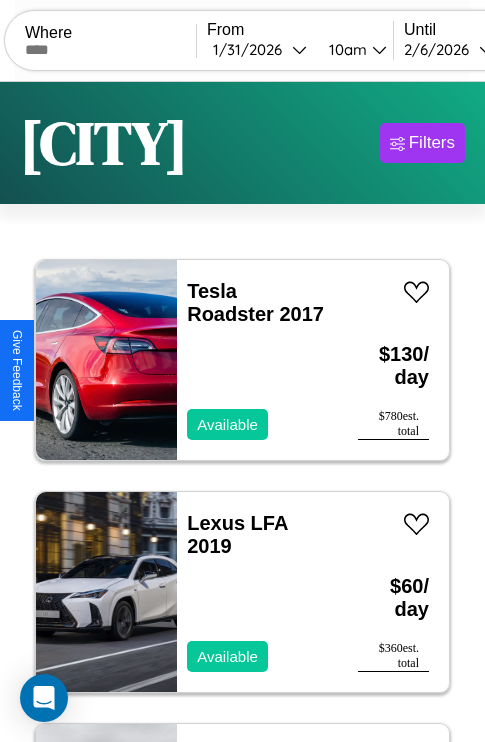 scroll, scrollTop: 95, scrollLeft: 0, axis: vertical 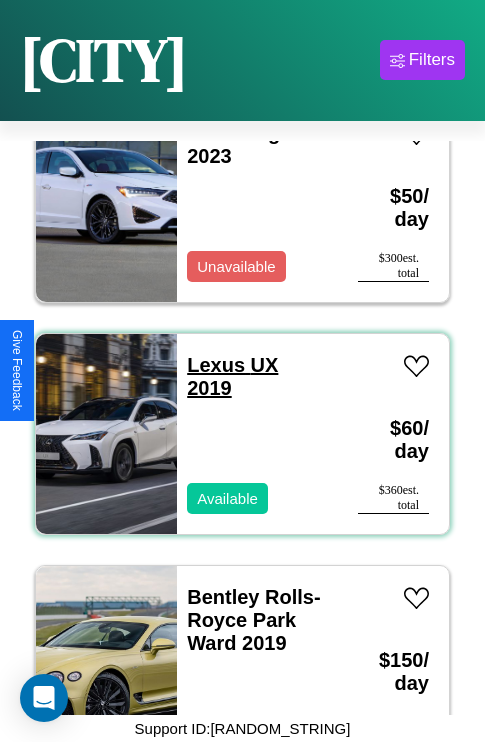 click on "Lexus   UX   2019" at bounding box center [232, 376] 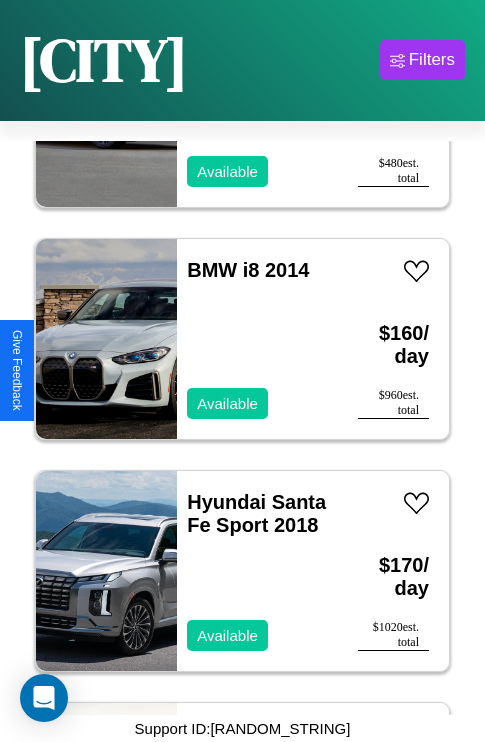 scroll, scrollTop: 2395, scrollLeft: 0, axis: vertical 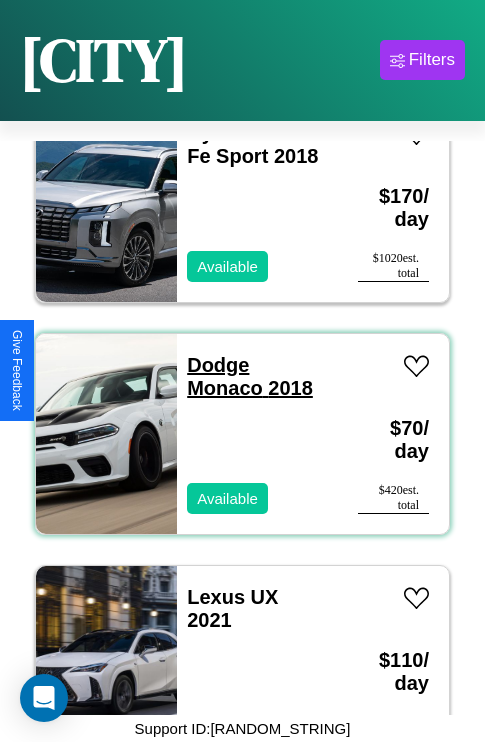 click on "Dodge   Monaco   2018" at bounding box center [250, 376] 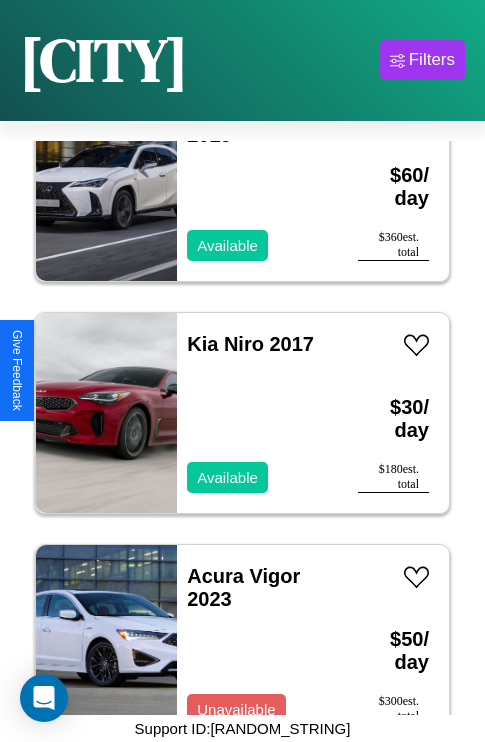 scroll, scrollTop: 307, scrollLeft: 0, axis: vertical 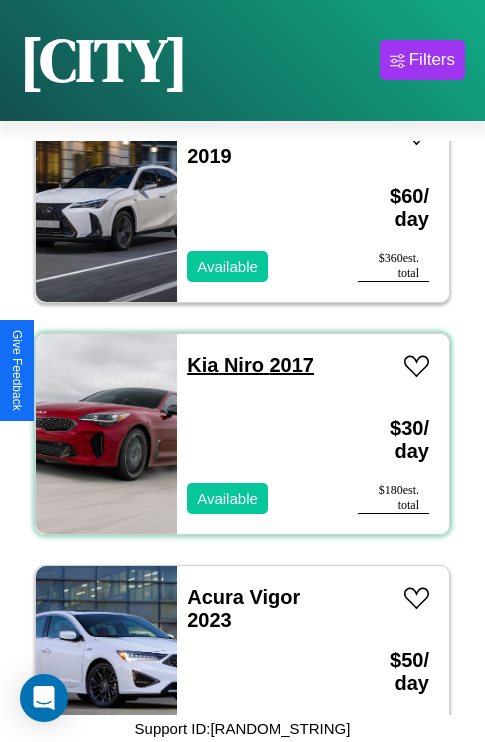 click on "Kia   Niro   2017" at bounding box center (250, 365) 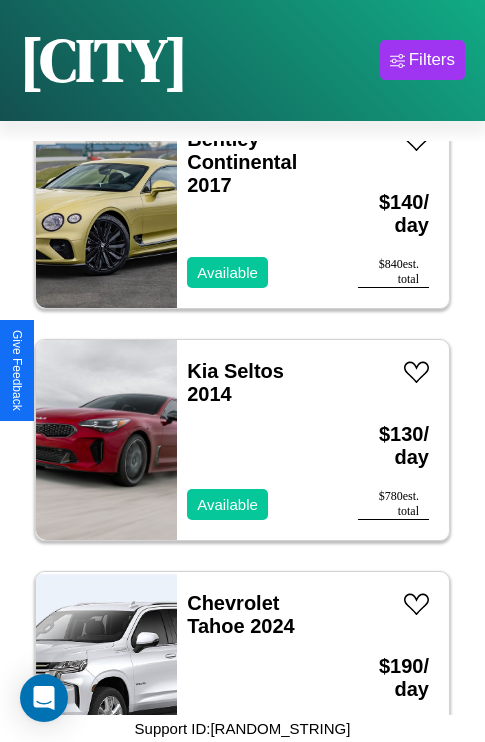 scroll, scrollTop: 3166, scrollLeft: 0, axis: vertical 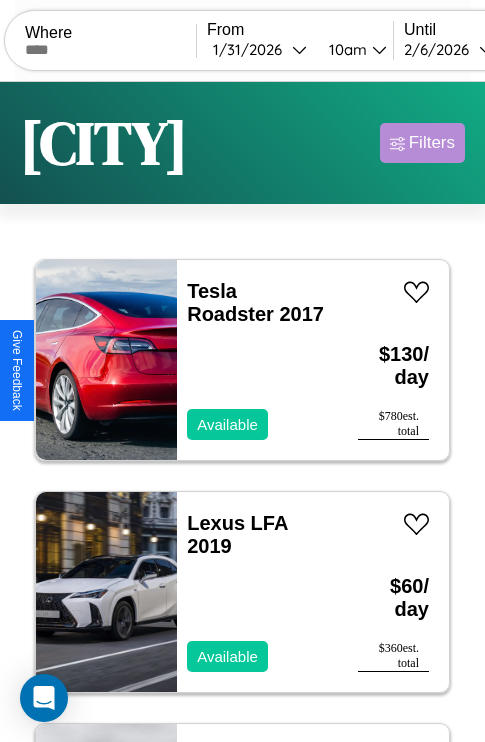click on "Filters" at bounding box center [432, 143] 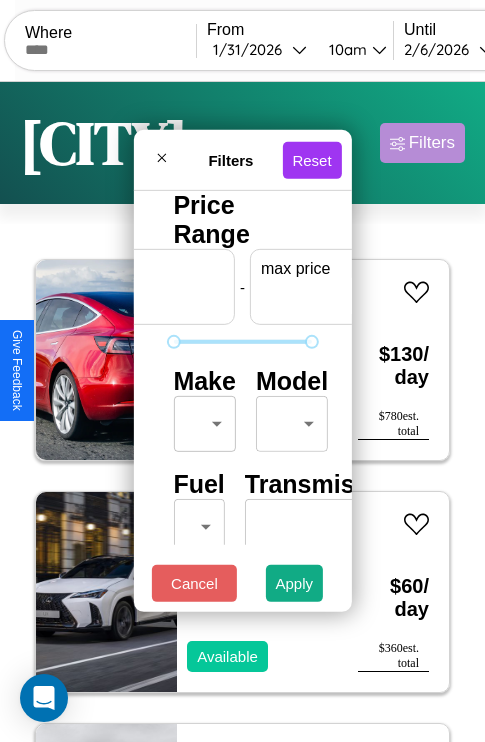 scroll, scrollTop: 0, scrollLeft: 124, axis: horizontal 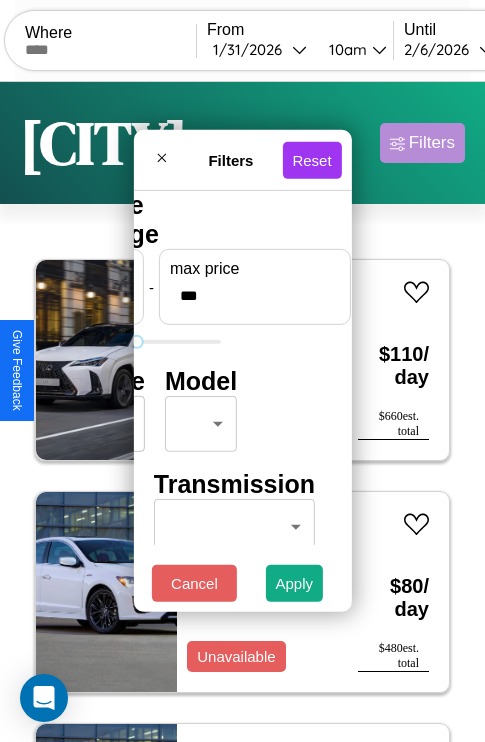type on "***" 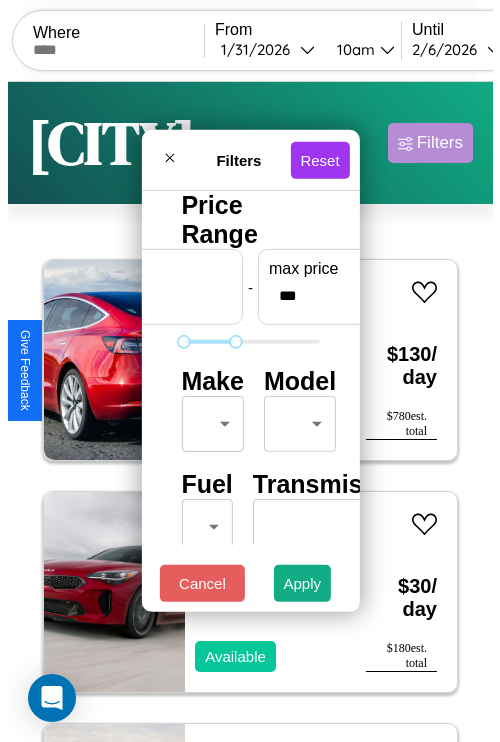 scroll, scrollTop: 59, scrollLeft: 0, axis: vertical 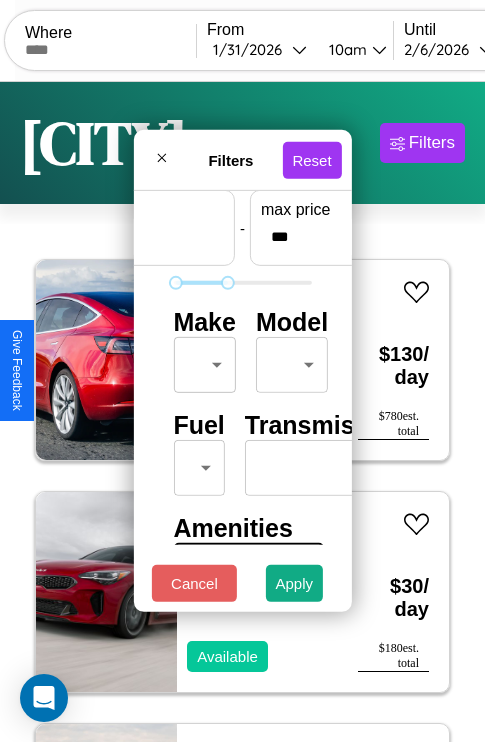 type on "*" 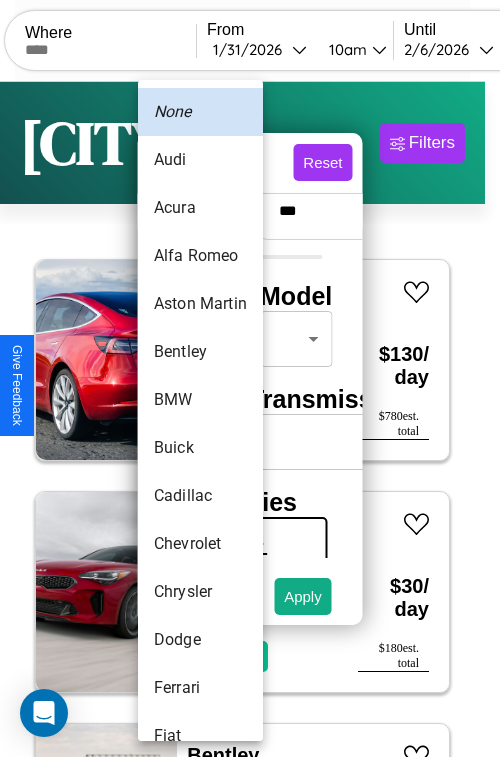 click on "BMW" at bounding box center [200, 400] 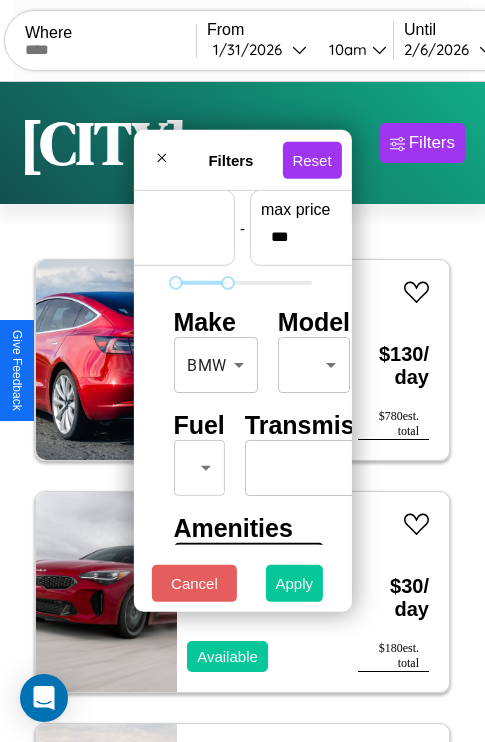 click on "Apply" at bounding box center [295, 583] 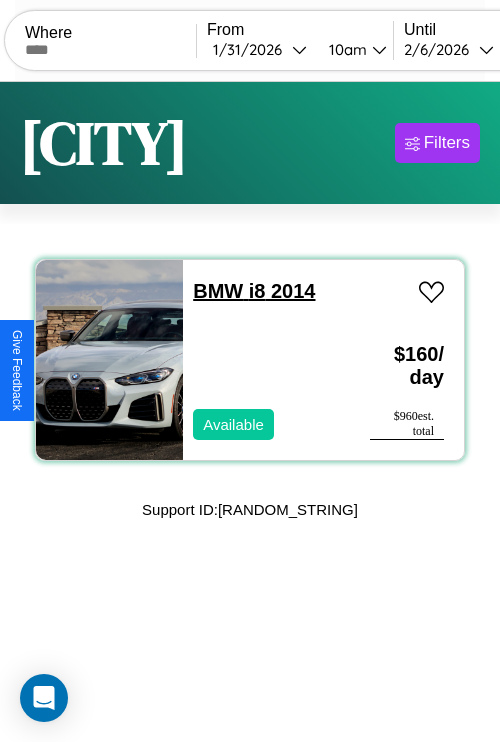 click on "BMW   i8   2014" at bounding box center (254, 291) 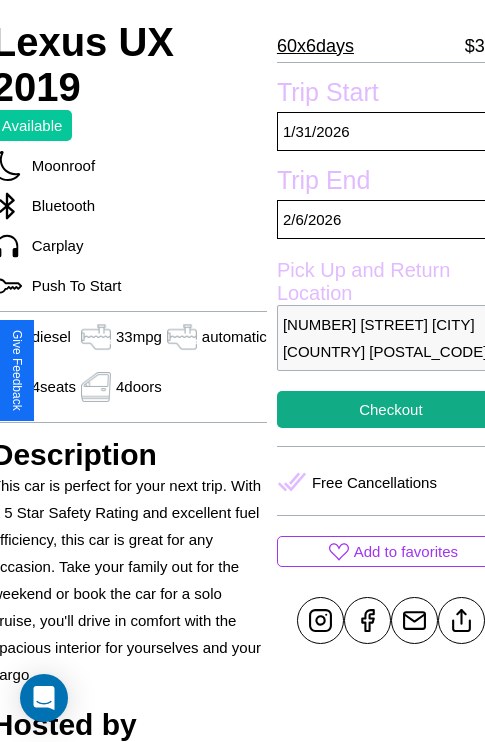 scroll, scrollTop: 499, scrollLeft: 88, axis: both 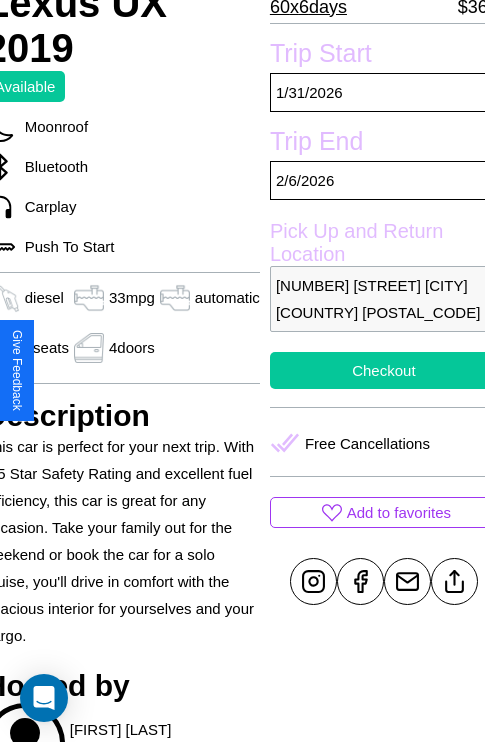 click on "Checkout" at bounding box center [384, 370] 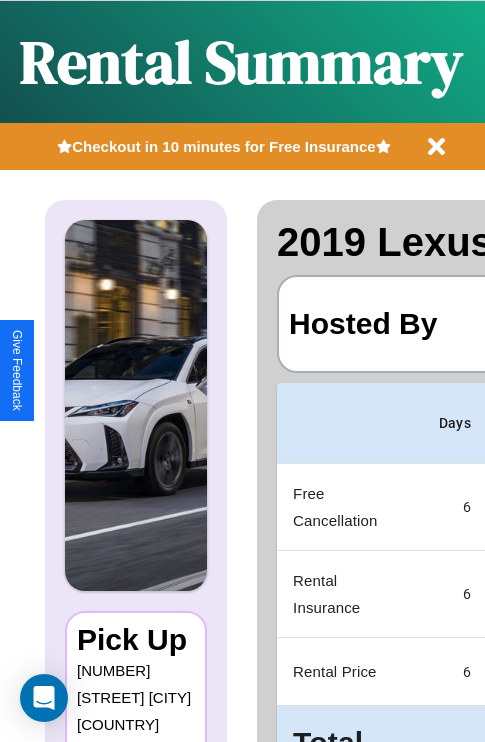 scroll, scrollTop: 0, scrollLeft: 378, axis: horizontal 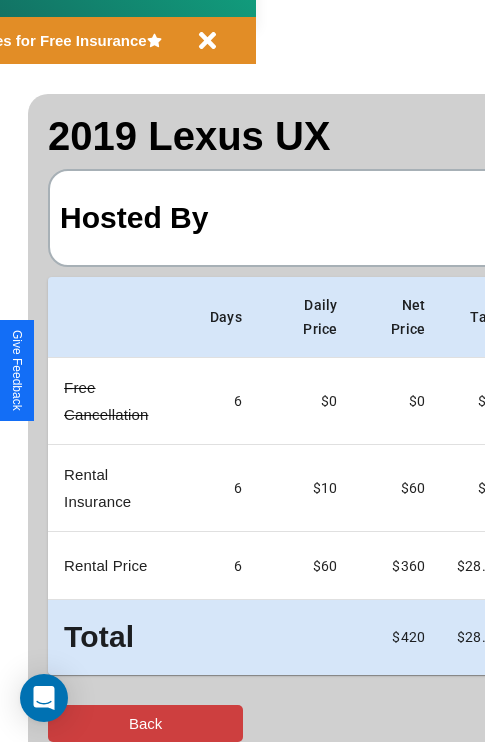 click on "Back" at bounding box center [145, 723] 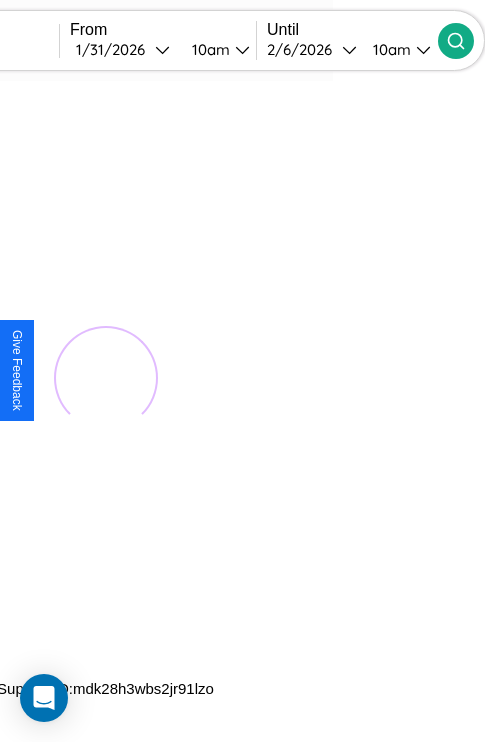 scroll, scrollTop: 0, scrollLeft: 0, axis: both 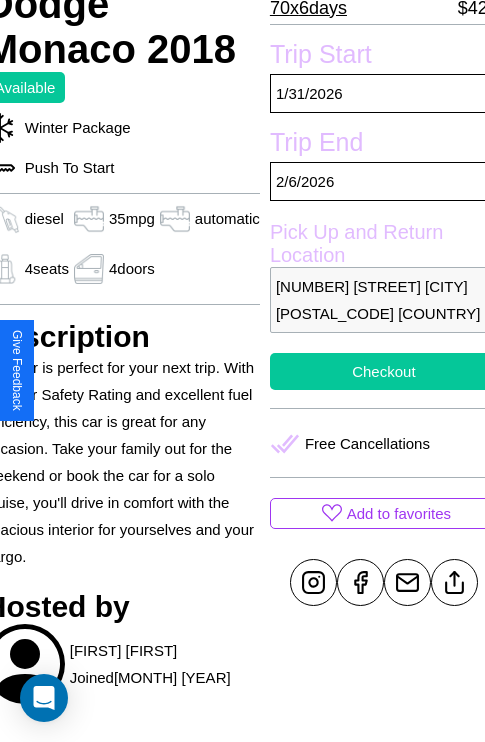 click on "Checkout" at bounding box center [384, 371] 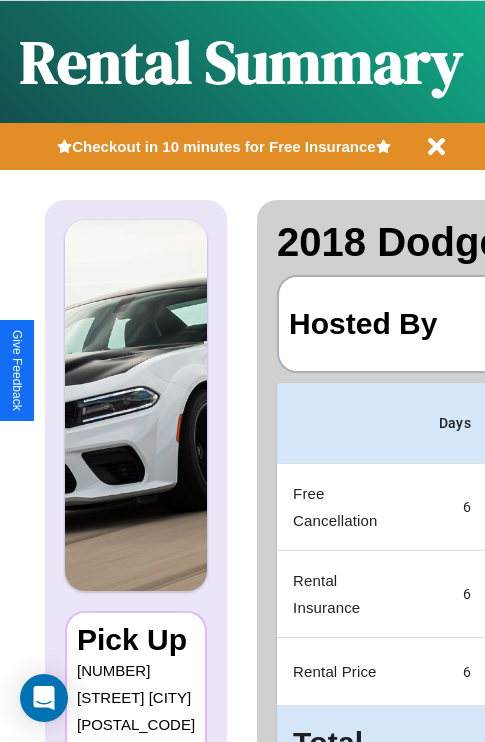 scroll, scrollTop: 0, scrollLeft: 378, axis: horizontal 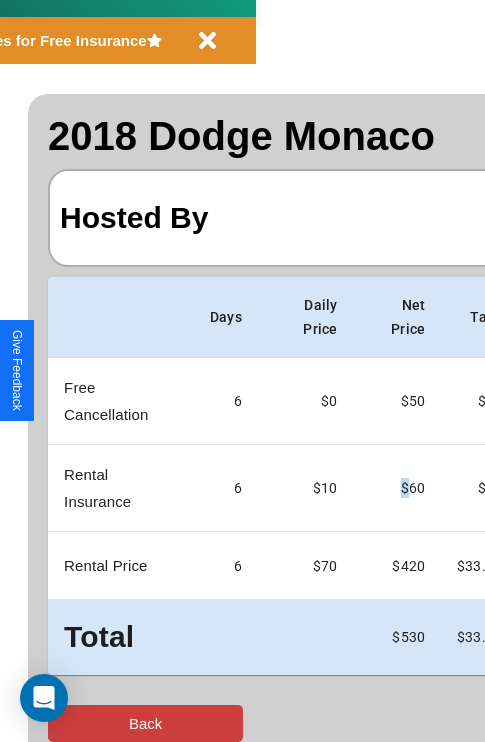 click on "Back" at bounding box center [145, 723] 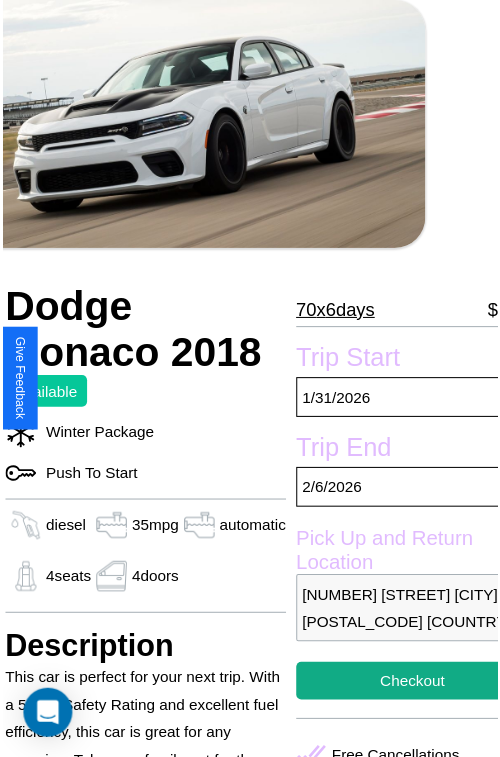 scroll, scrollTop: 99, scrollLeft: 88, axis: both 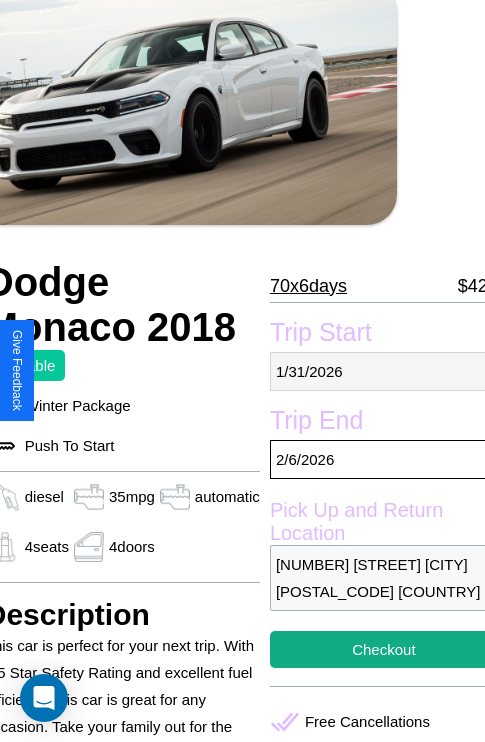 click on "1 / 31 / 2026" at bounding box center (384, 371) 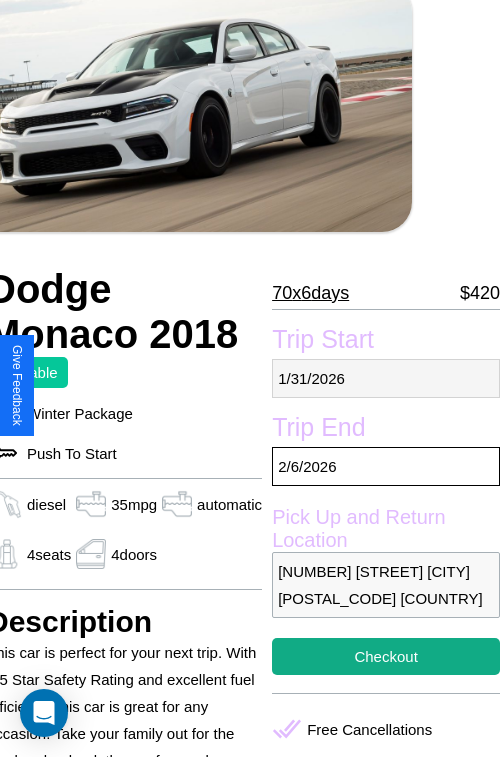 select on "*" 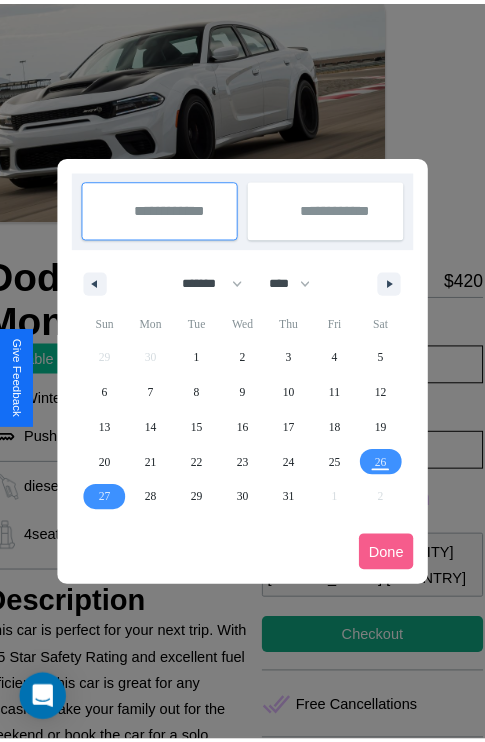 scroll, scrollTop: 0, scrollLeft: 88, axis: horizontal 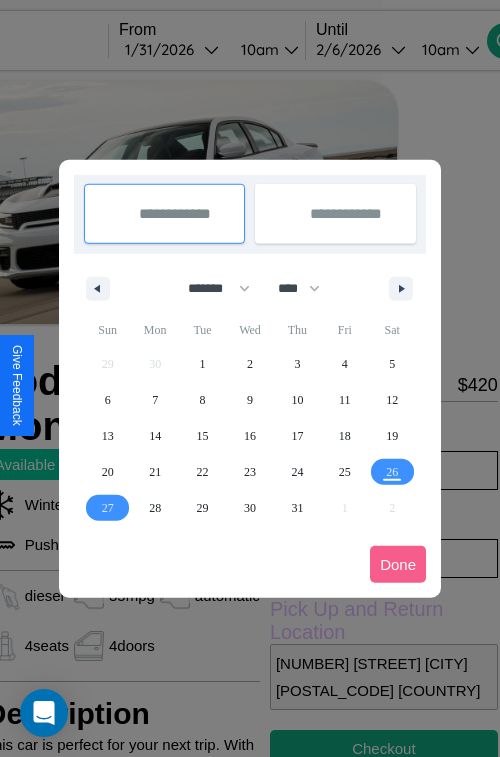 click at bounding box center (250, 378) 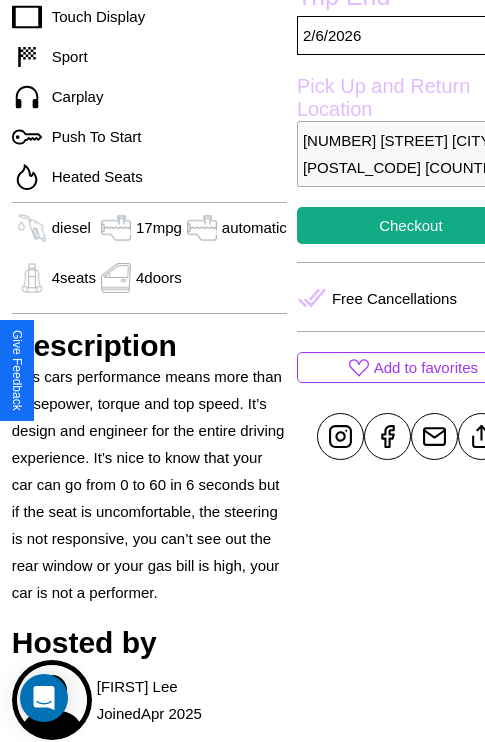 scroll, scrollTop: 710, scrollLeft: 68, axis: both 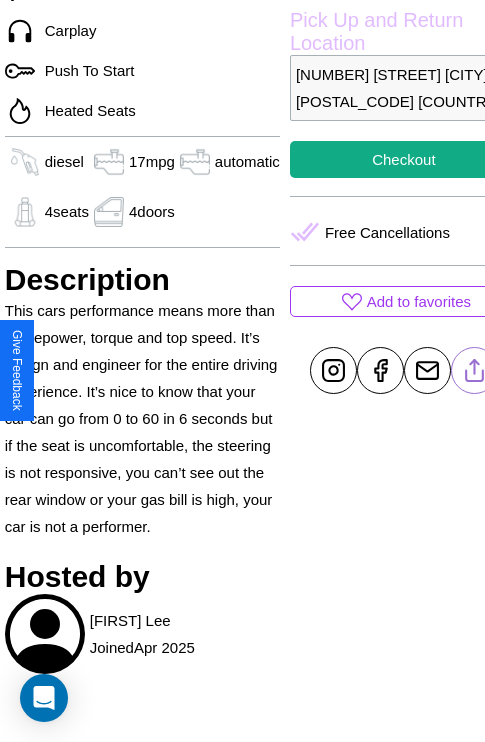 click 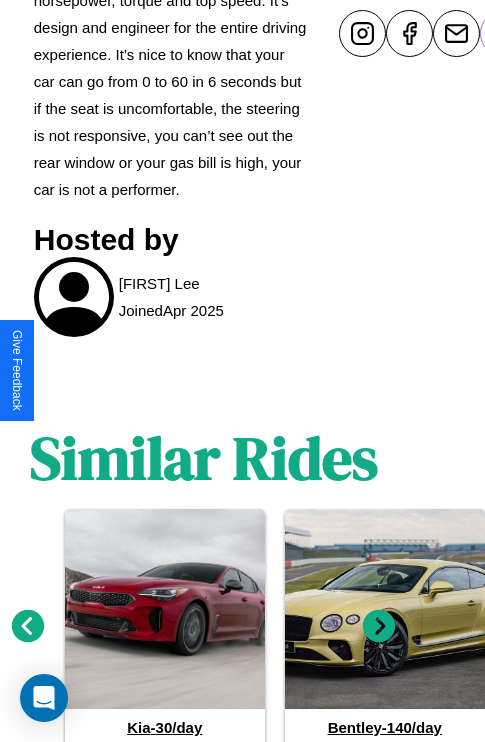 scroll, scrollTop: 1145, scrollLeft: 30, axis: both 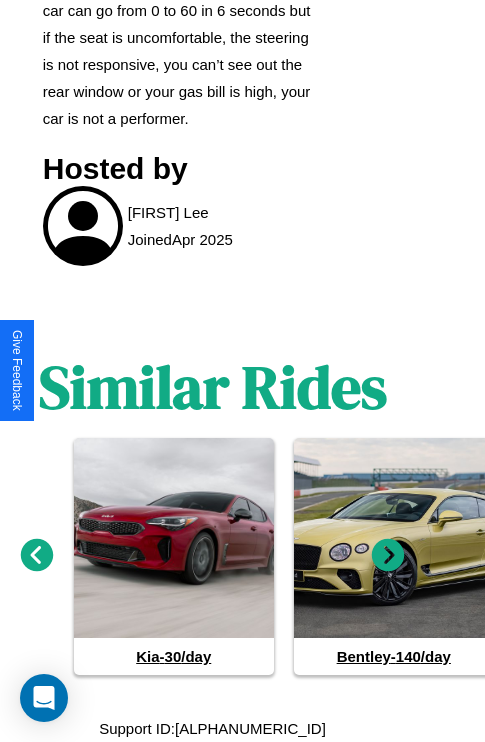 click 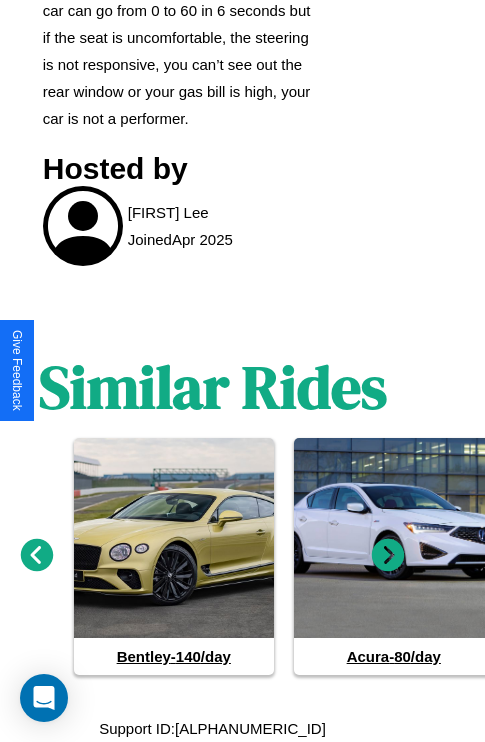 click 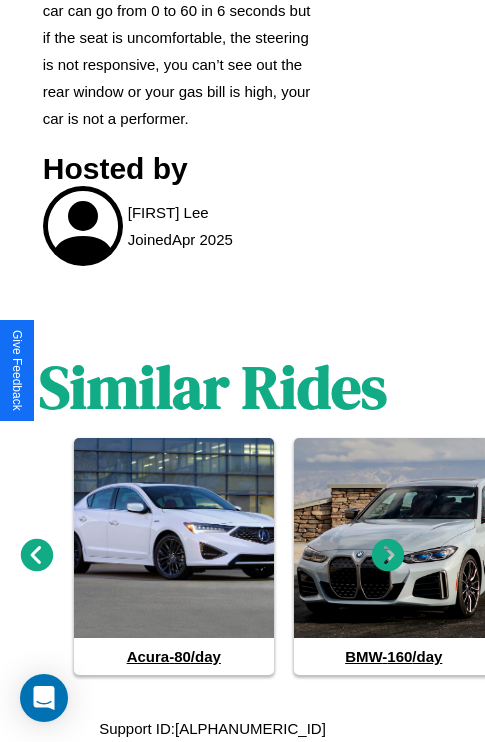 click 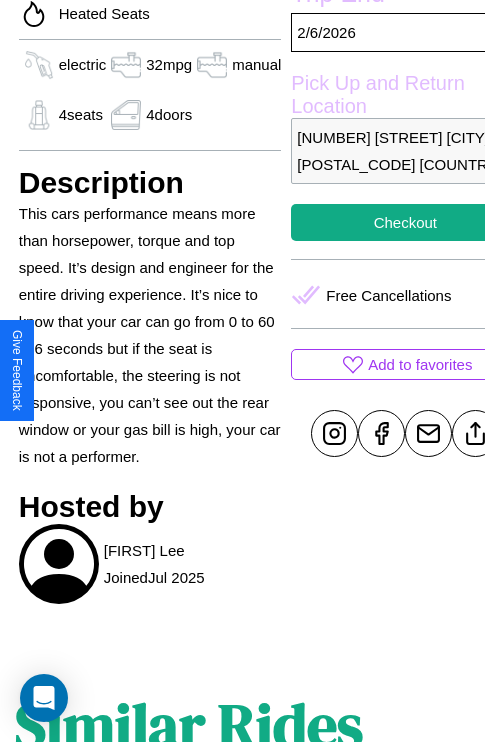 scroll, scrollTop: 601, scrollLeft: 60, axis: both 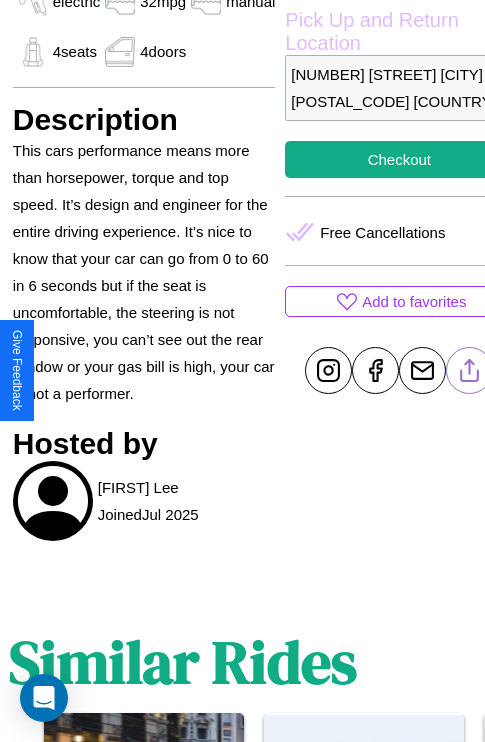 click 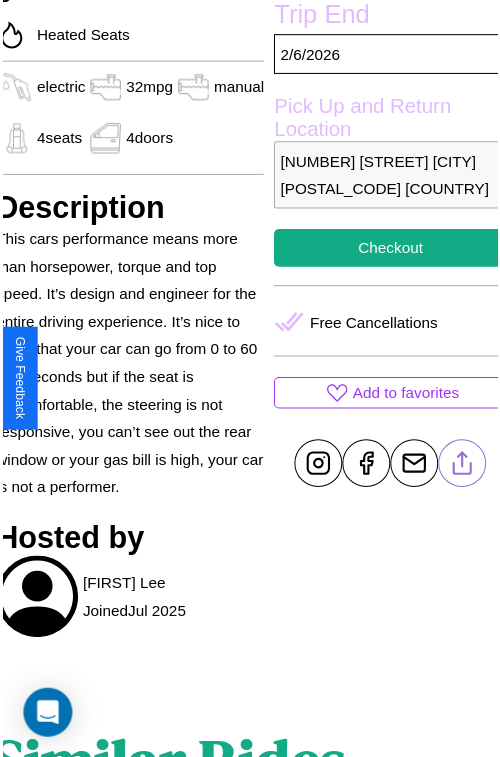 scroll, scrollTop: 532, scrollLeft: 80, axis: both 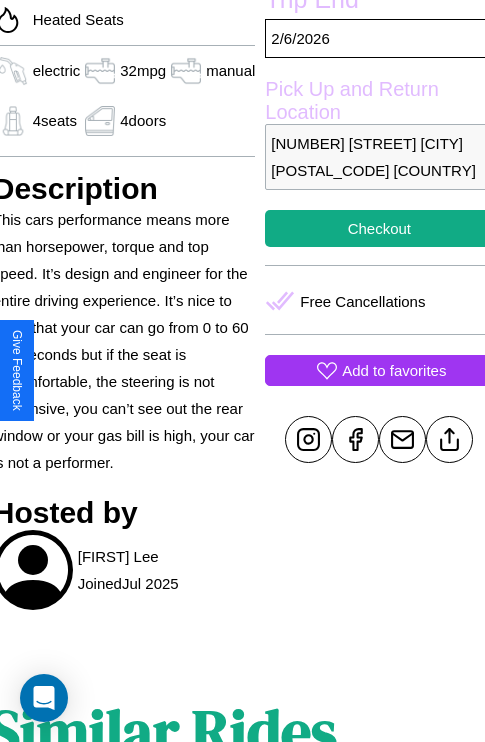 click on "Add to favorites" at bounding box center (394, 370) 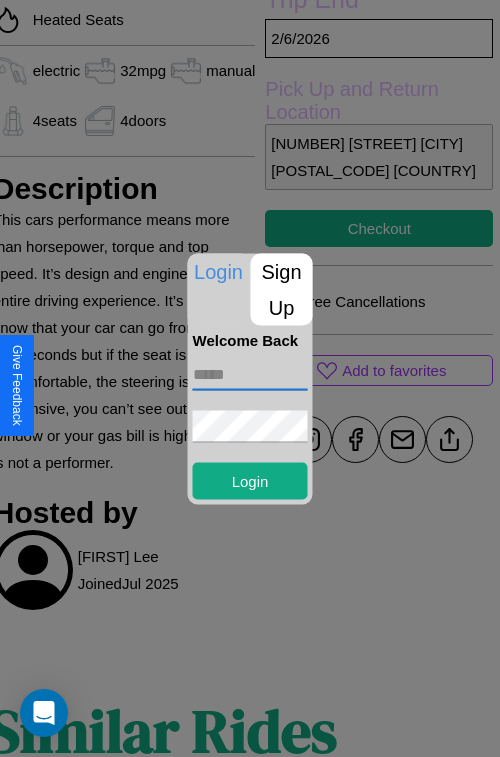 click at bounding box center (250, 374) 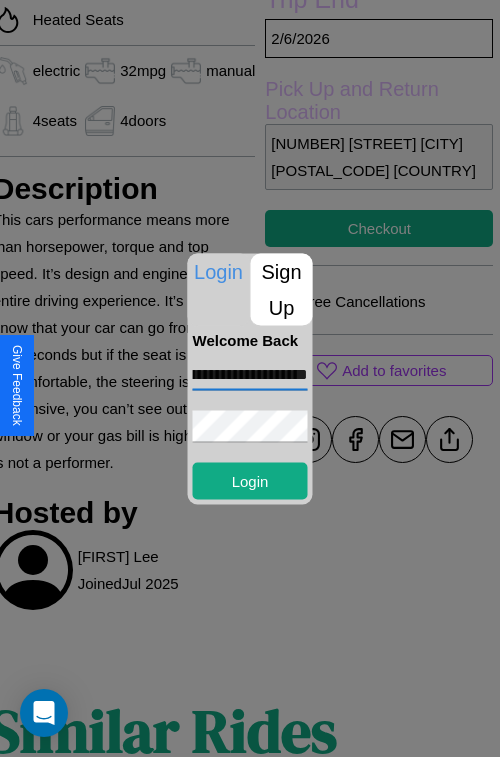 scroll, scrollTop: 0, scrollLeft: 107, axis: horizontal 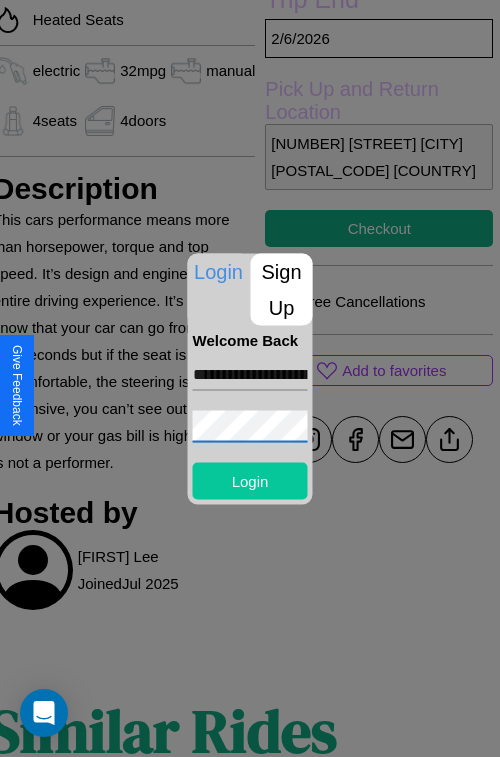 click on "Login" at bounding box center (250, 480) 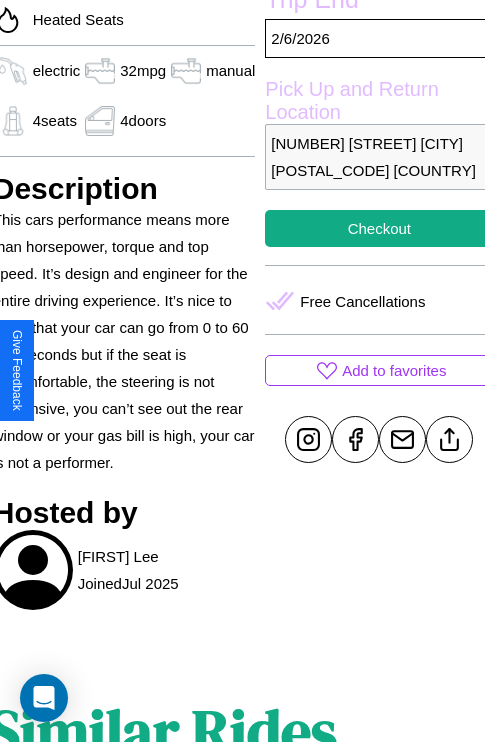 scroll, scrollTop: 532, scrollLeft: 80, axis: both 